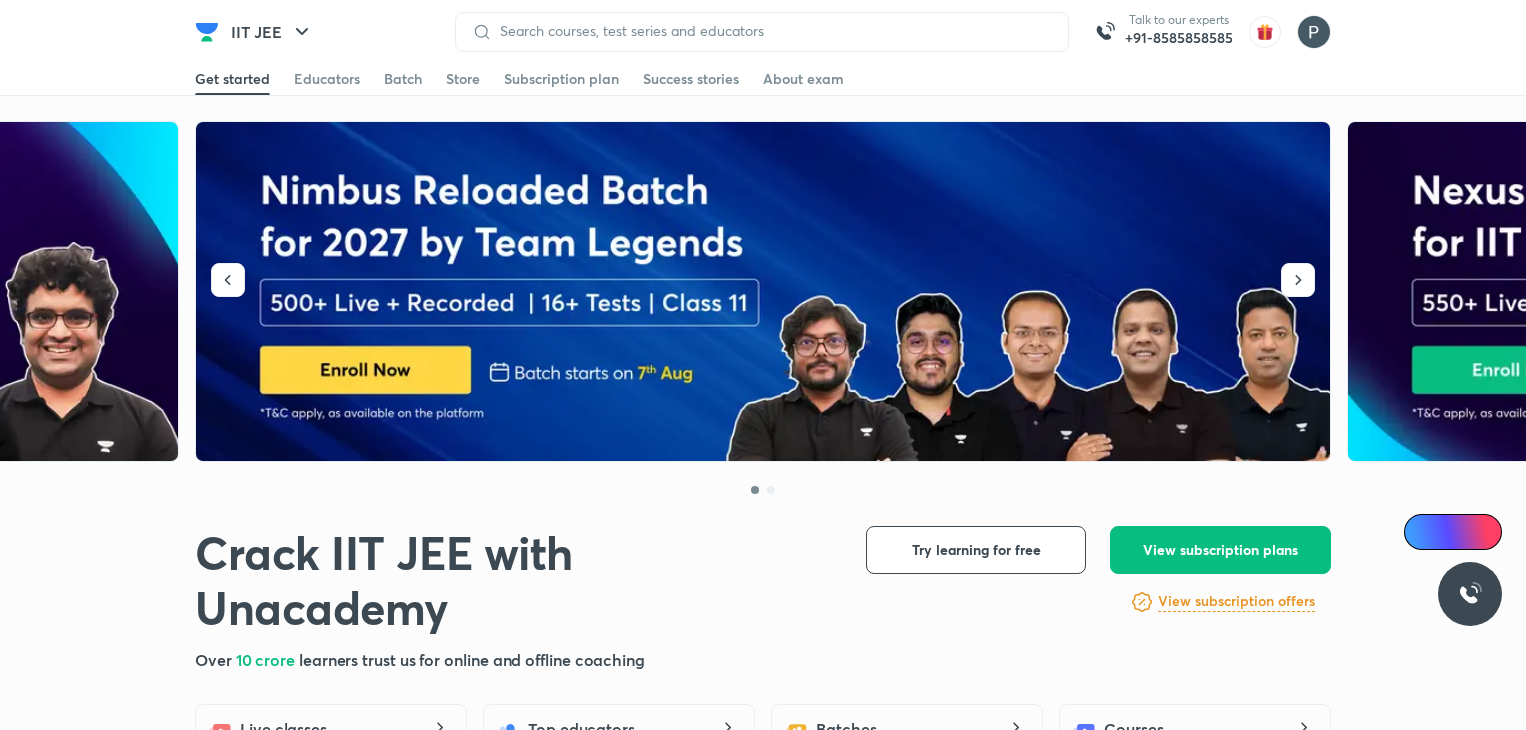 scroll, scrollTop: 0, scrollLeft: 0, axis: both 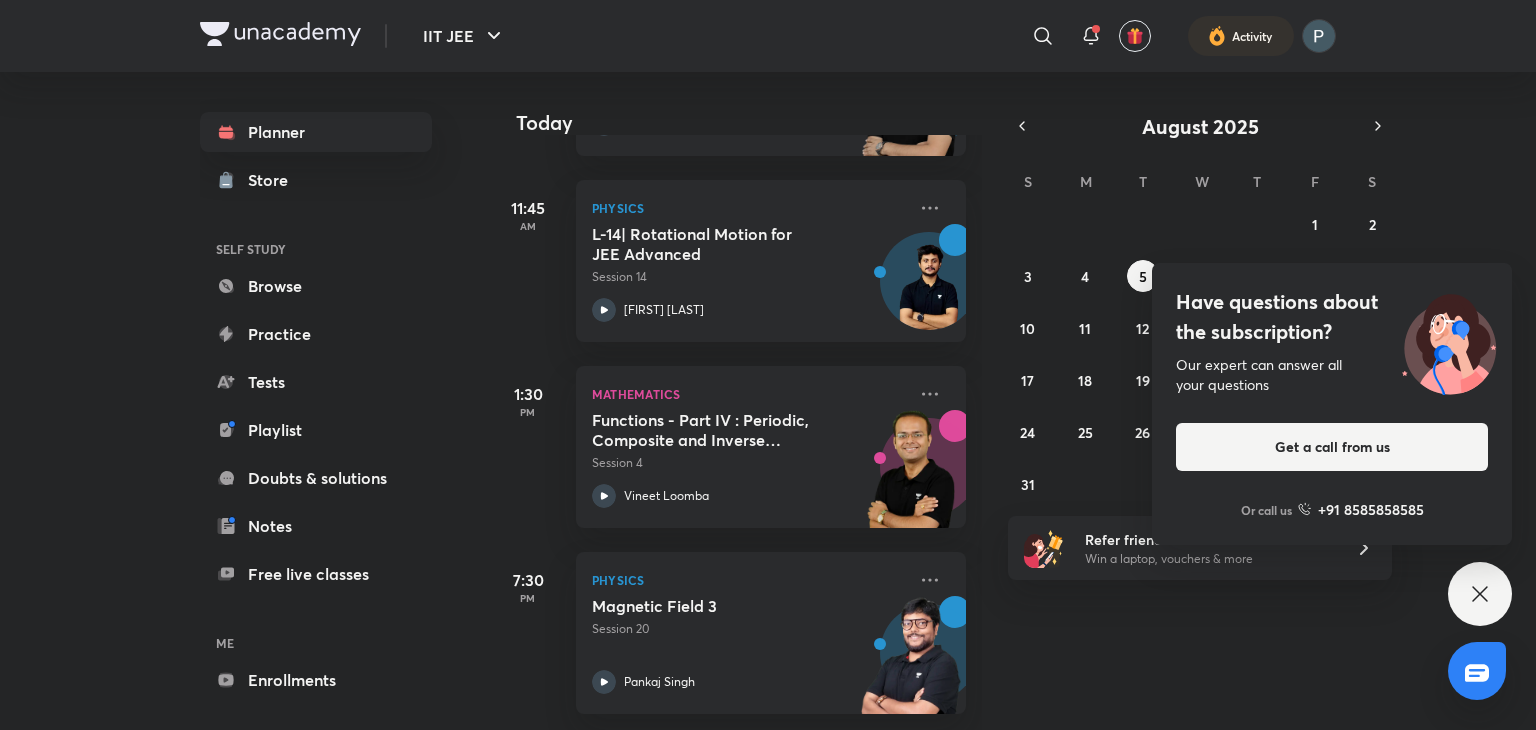 click 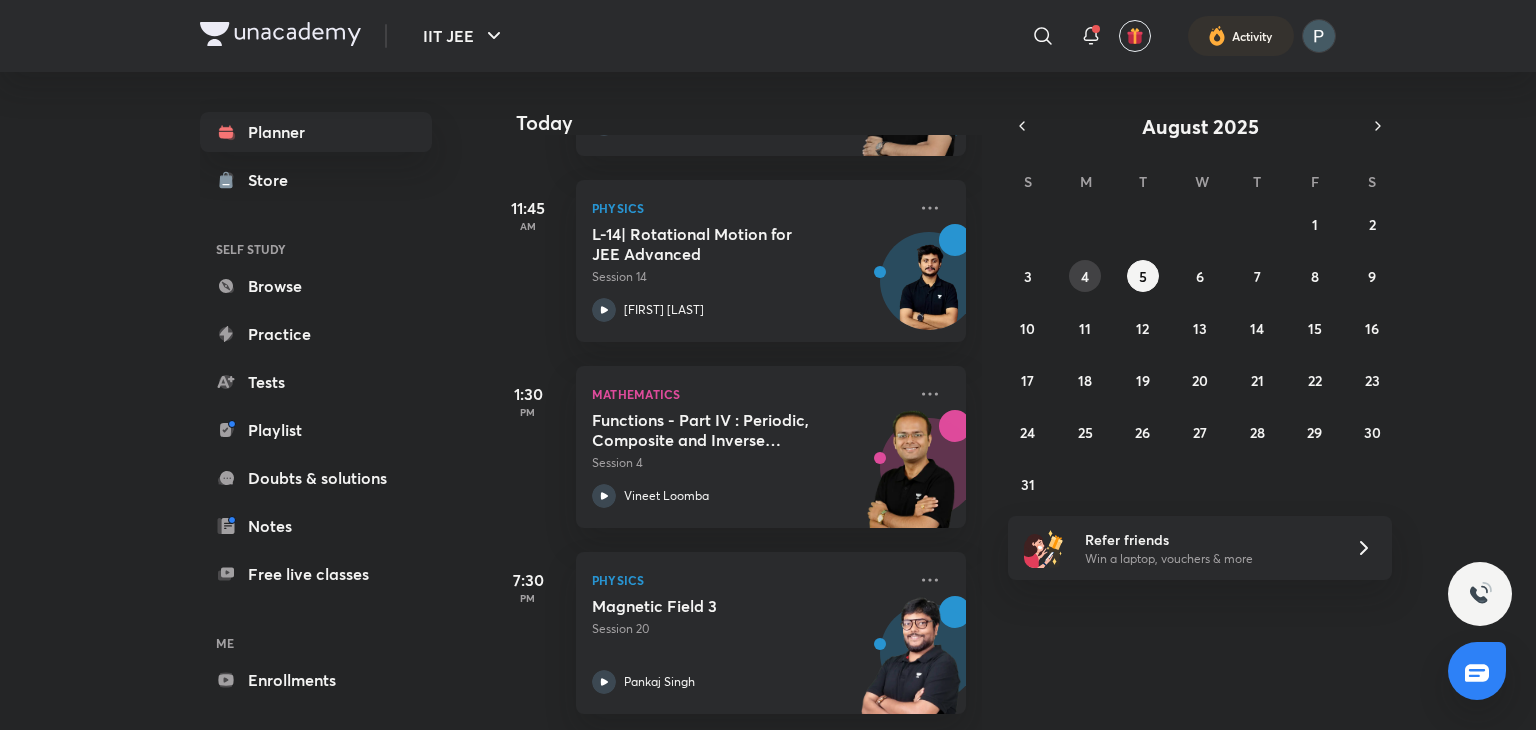 click on "4" at bounding box center (1085, 276) 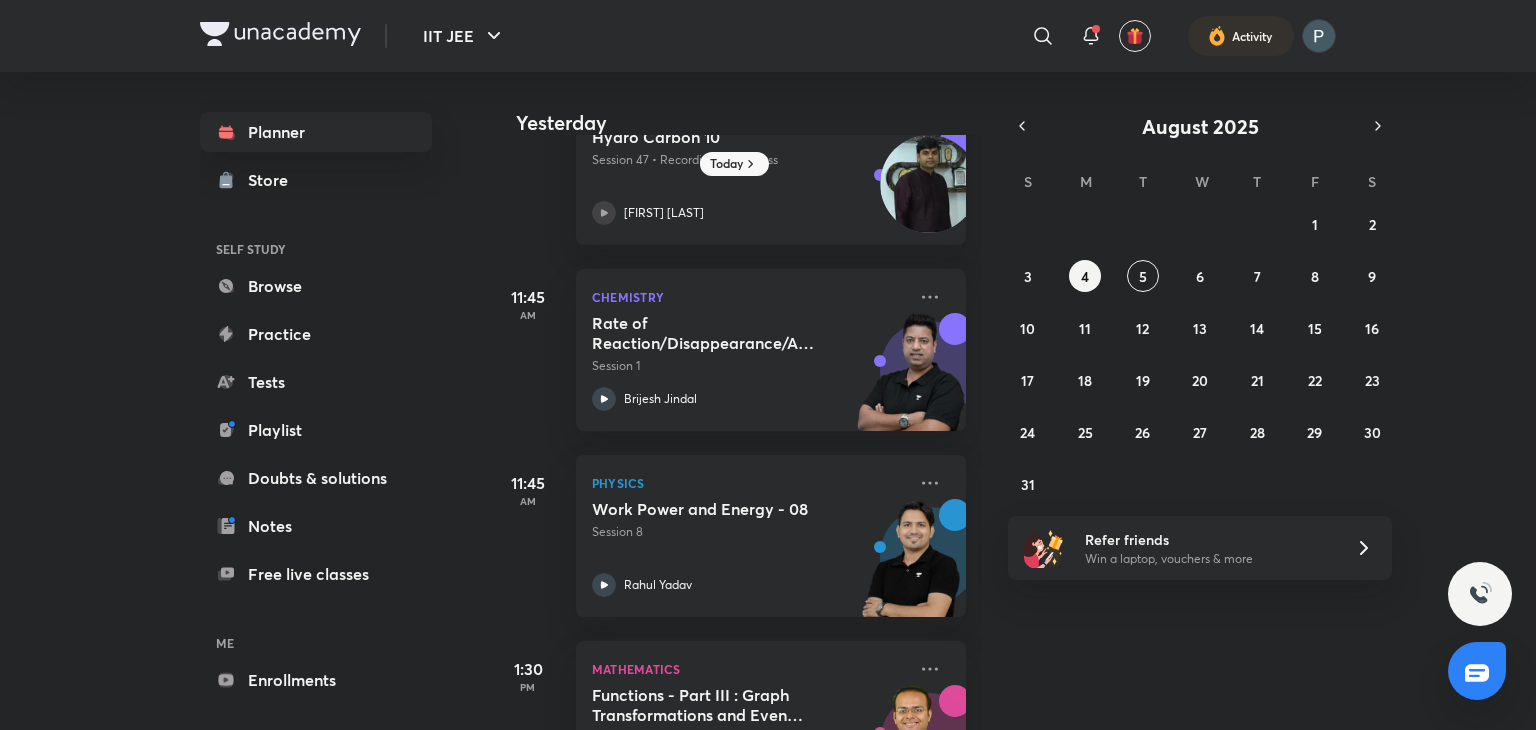 scroll, scrollTop: 636, scrollLeft: 0, axis: vertical 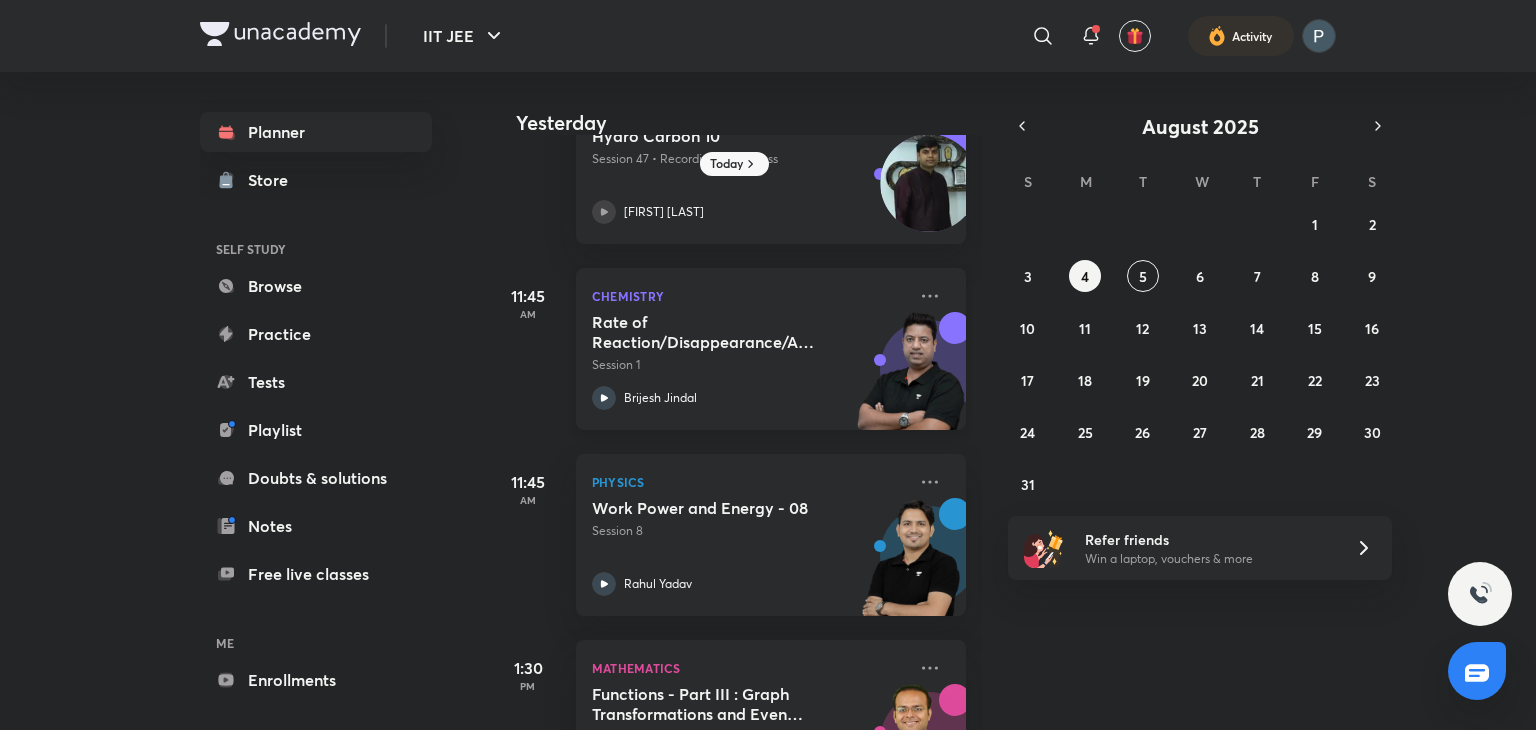 click on "Chemistry Rate of Reaction/Disappearance/Appearance, Average and Instantaneous Rates Session 1 [FIRST] [LAST]" at bounding box center [771, 349] 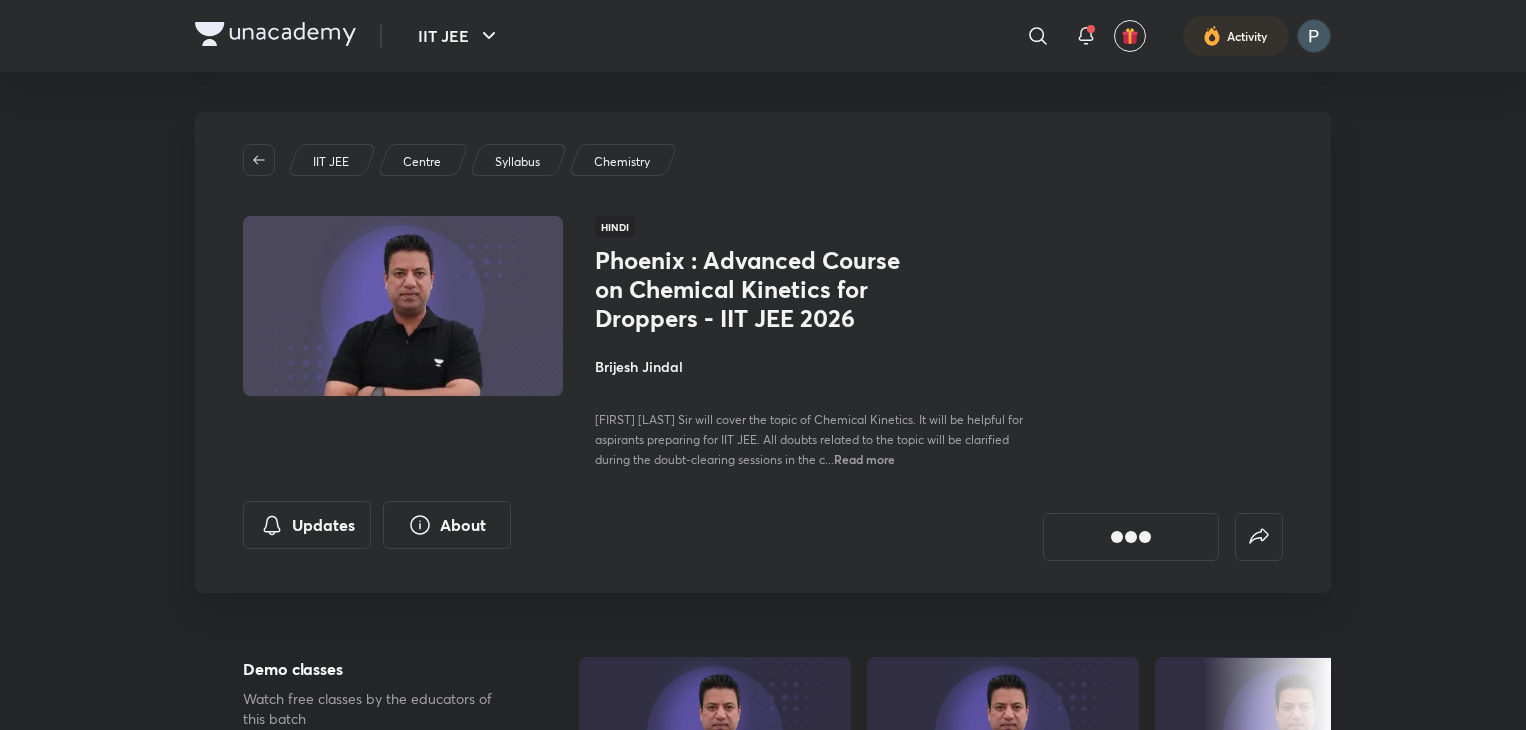 scroll, scrollTop: 0, scrollLeft: 0, axis: both 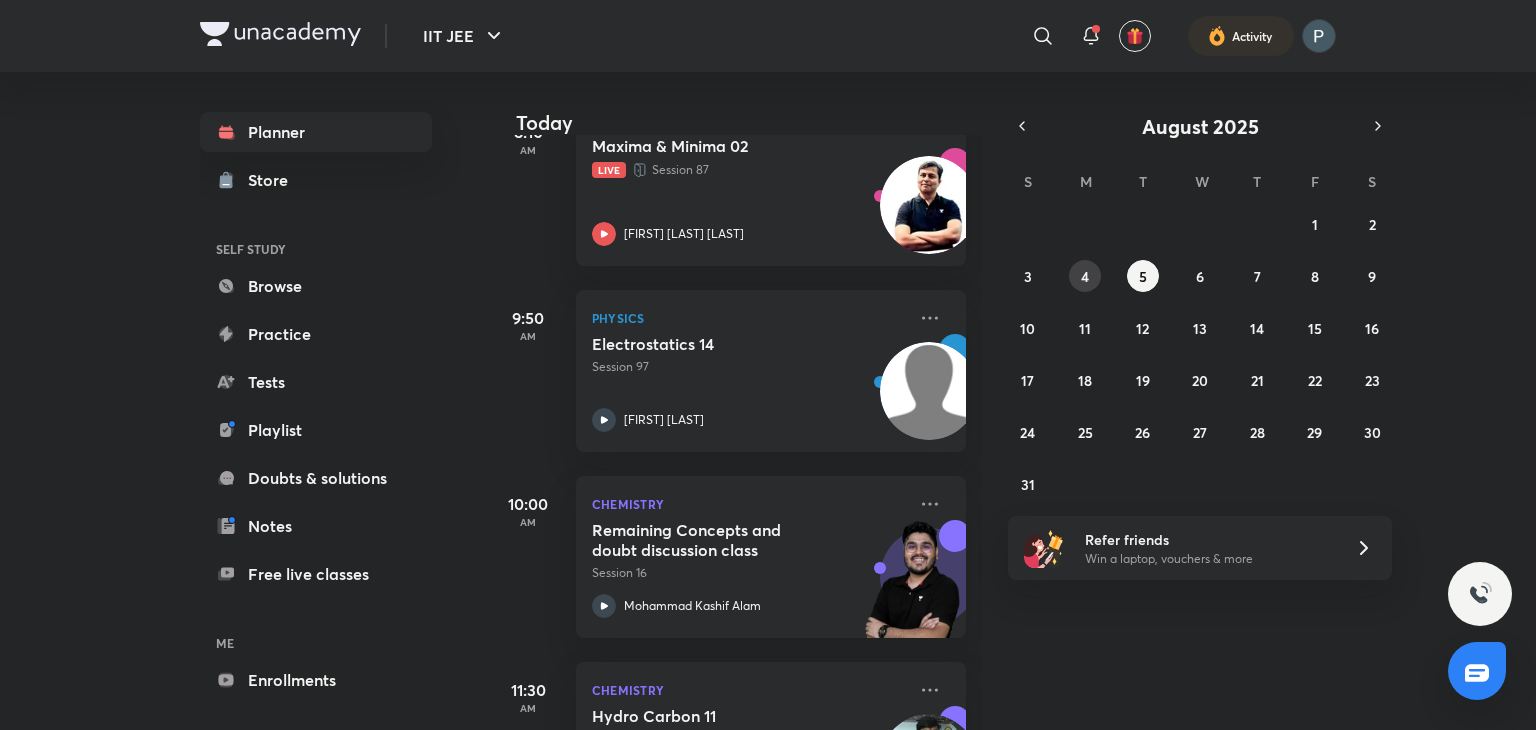 click on "4" at bounding box center (1085, 276) 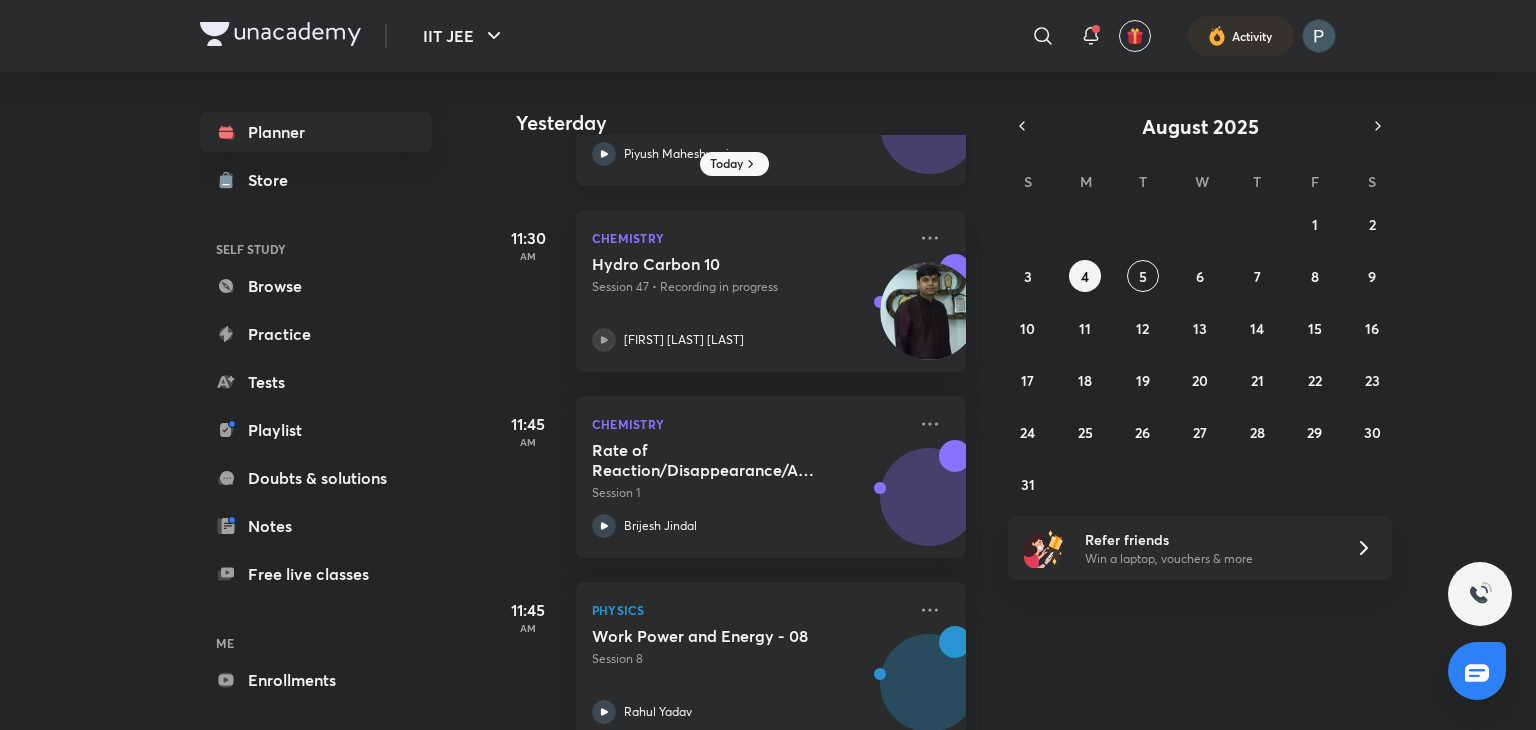 scroll, scrollTop: 512, scrollLeft: 0, axis: vertical 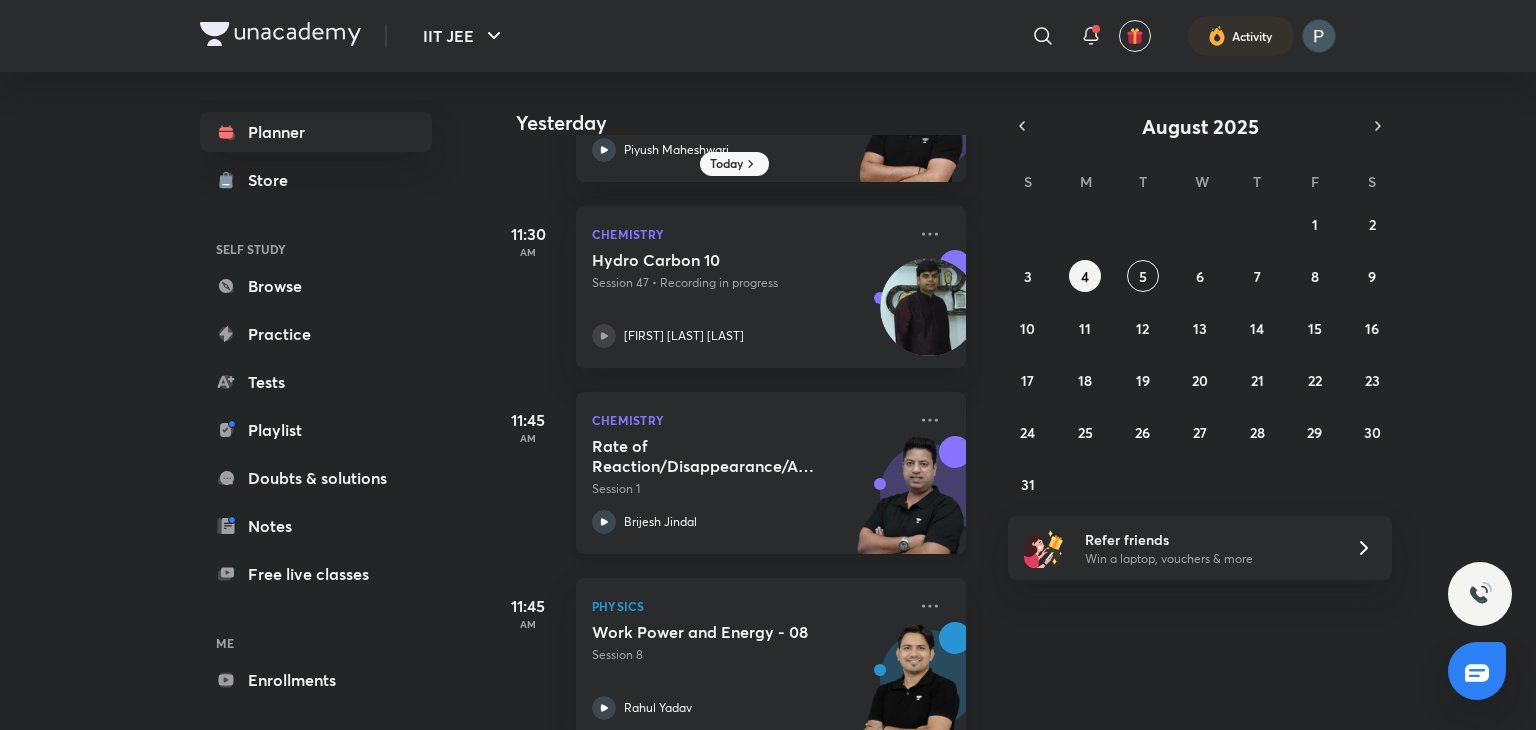 click 